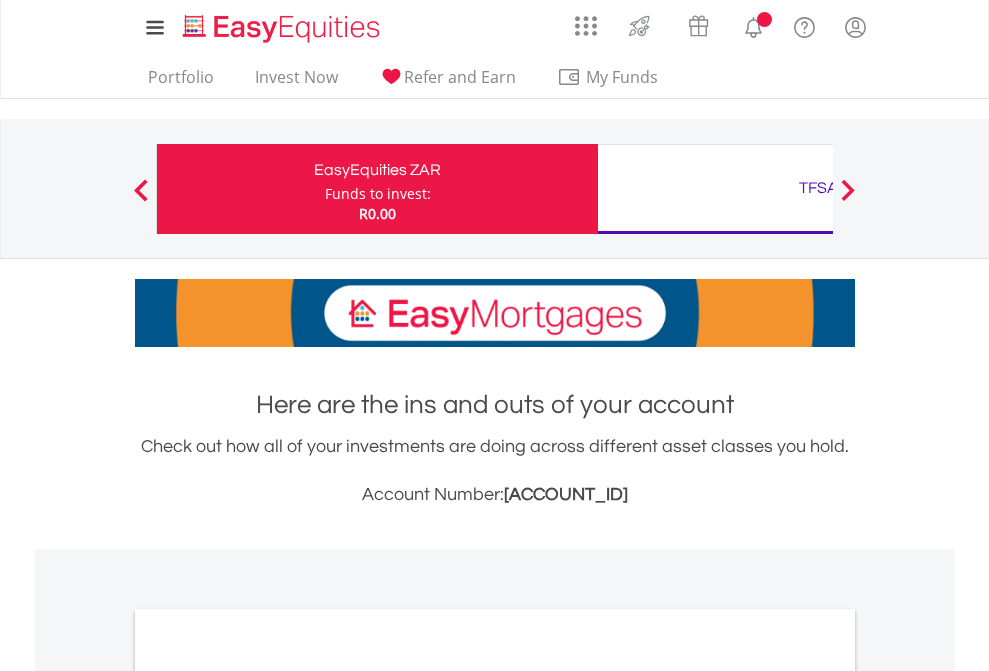 scroll, scrollTop: 0, scrollLeft: 0, axis: both 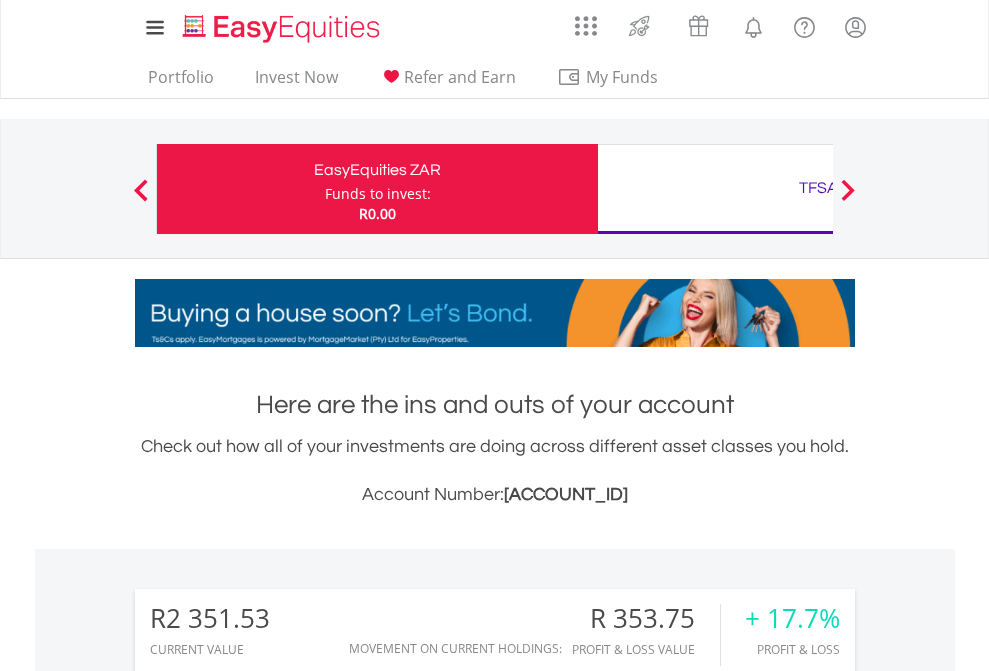 click on "Funds to invest:" at bounding box center [378, 194] 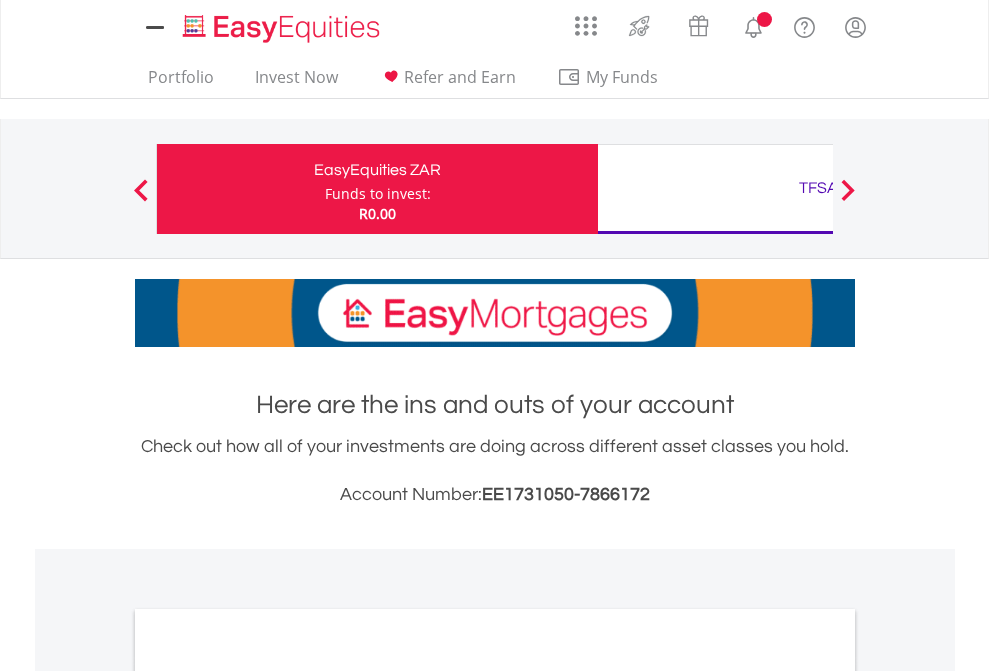 scroll, scrollTop: 0, scrollLeft: 0, axis: both 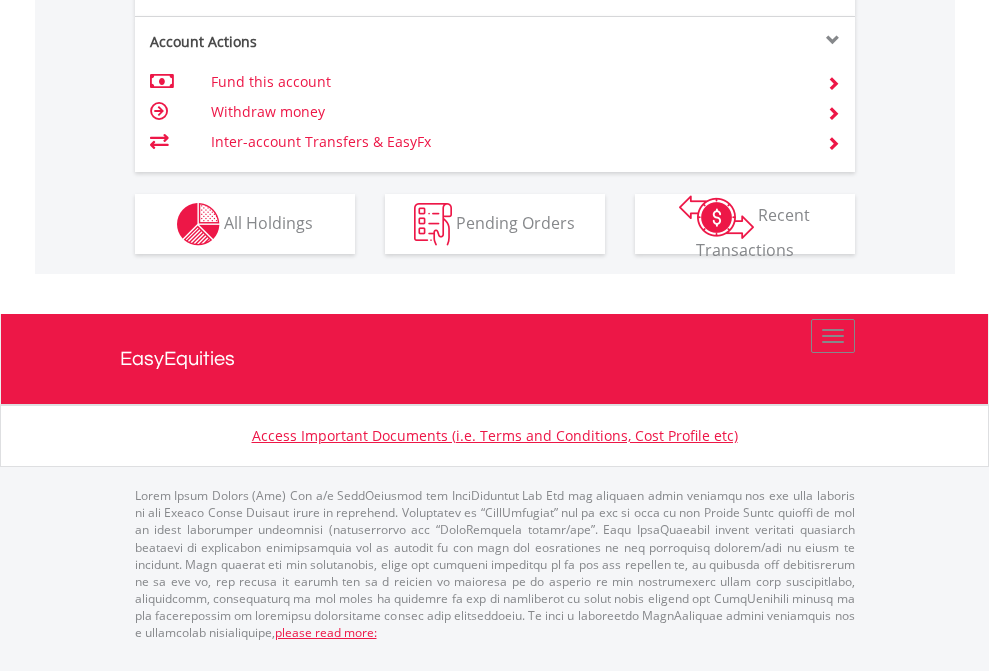 click on "Investment types" at bounding box center (706, -337) 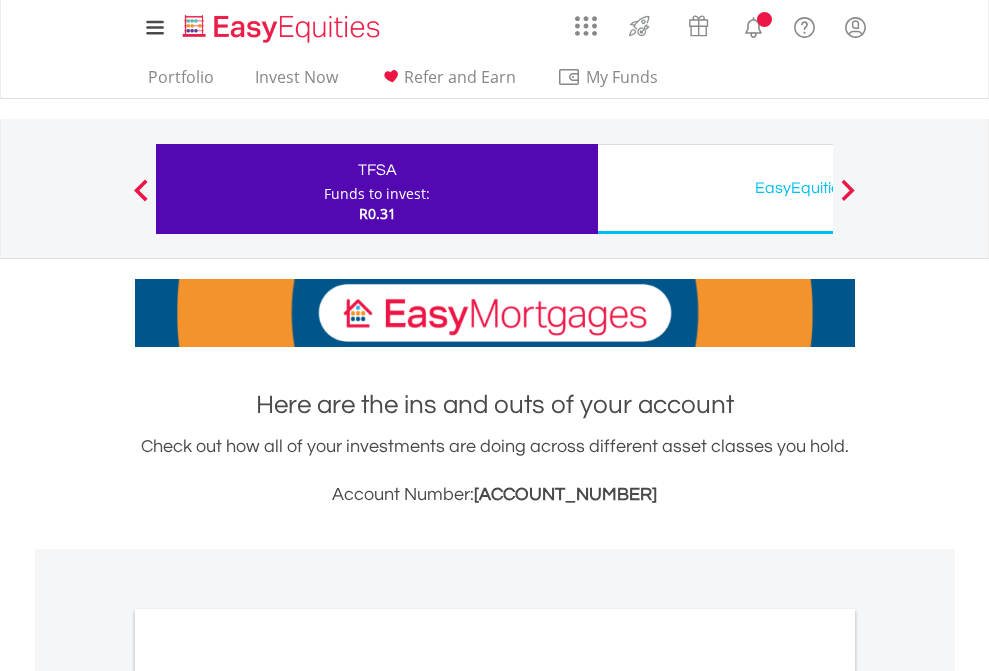 scroll, scrollTop: 0, scrollLeft: 0, axis: both 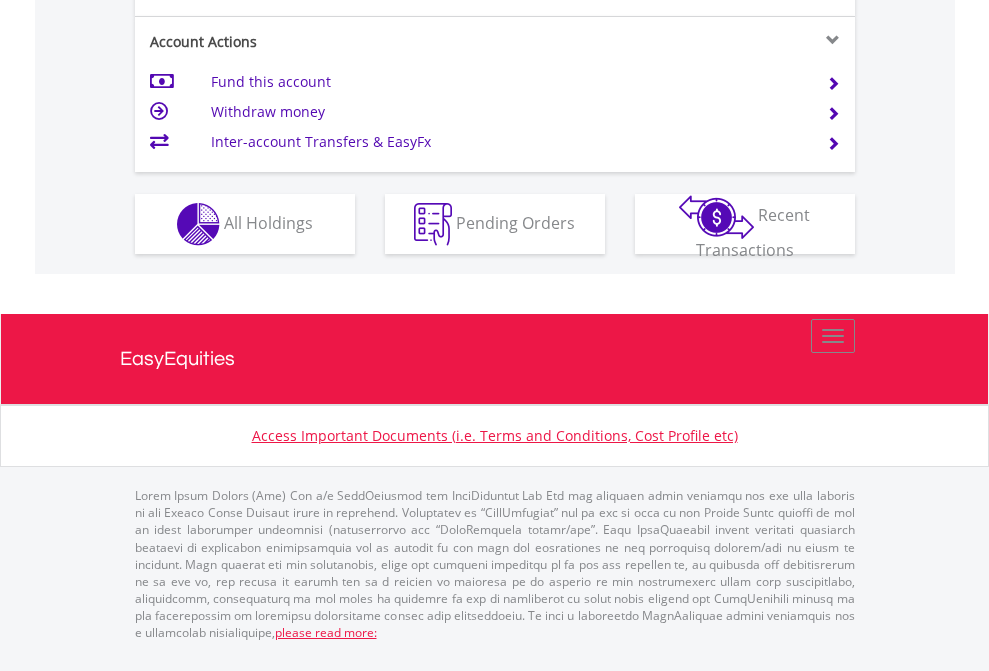 click on "Investment types" at bounding box center (706, -337) 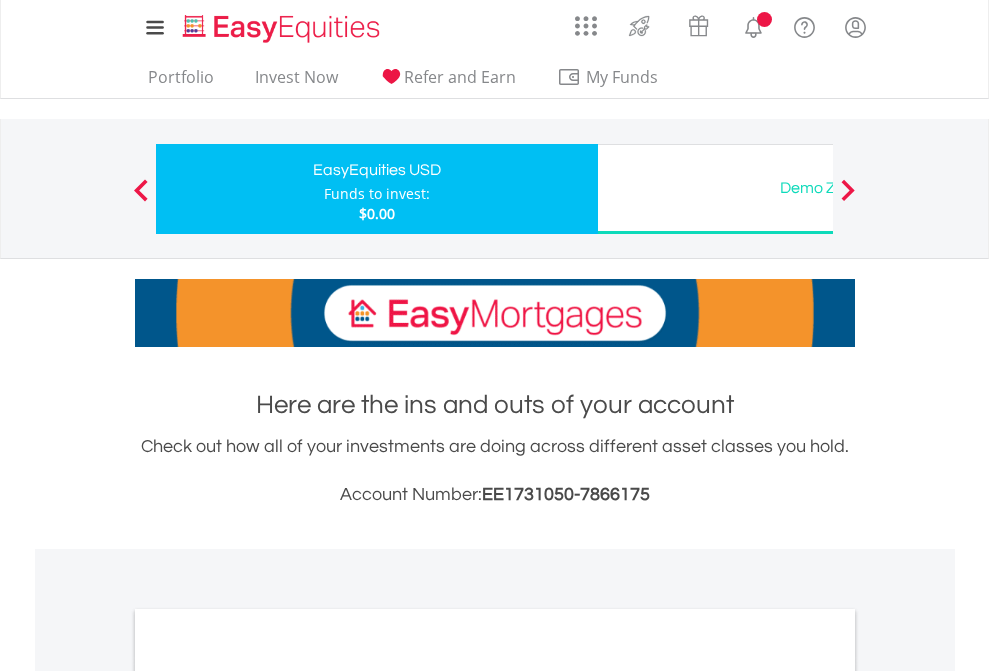 scroll, scrollTop: 0, scrollLeft: 0, axis: both 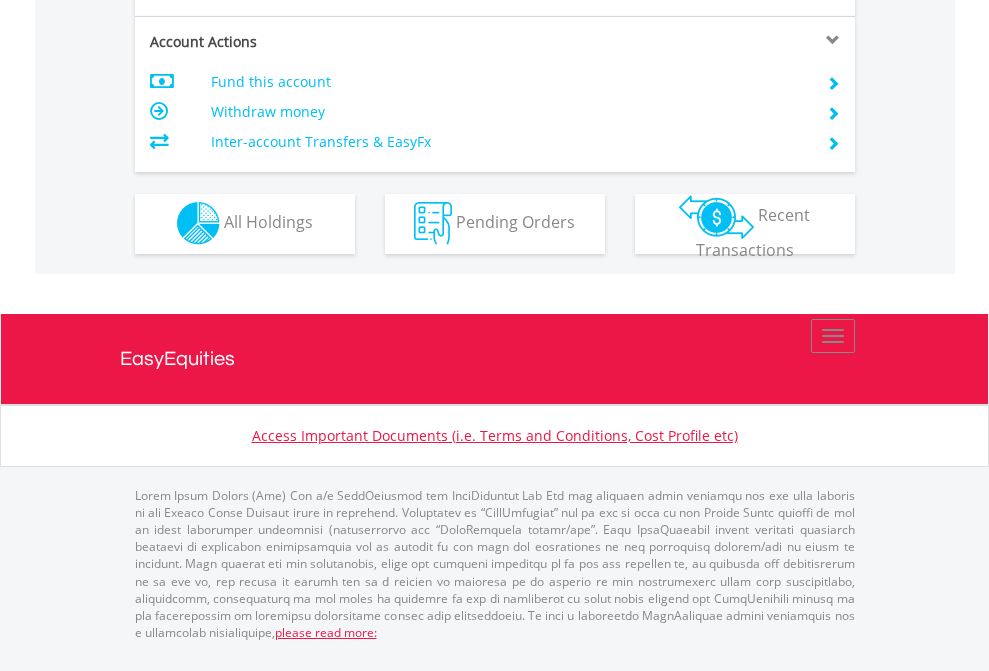 click on "Investment types" at bounding box center [706, -353] 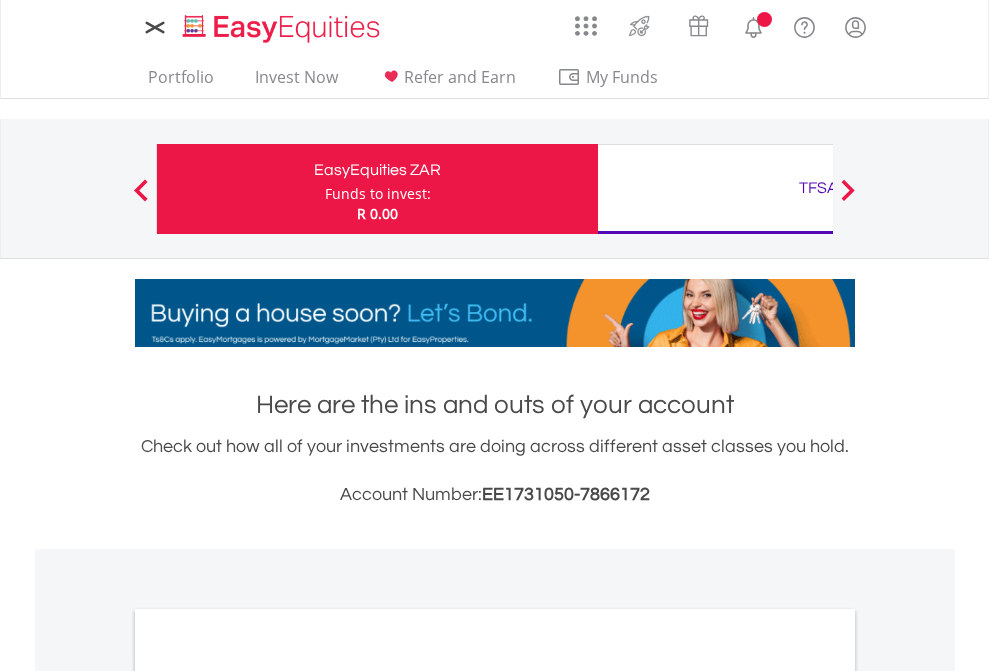 scroll, scrollTop: 1202, scrollLeft: 0, axis: vertical 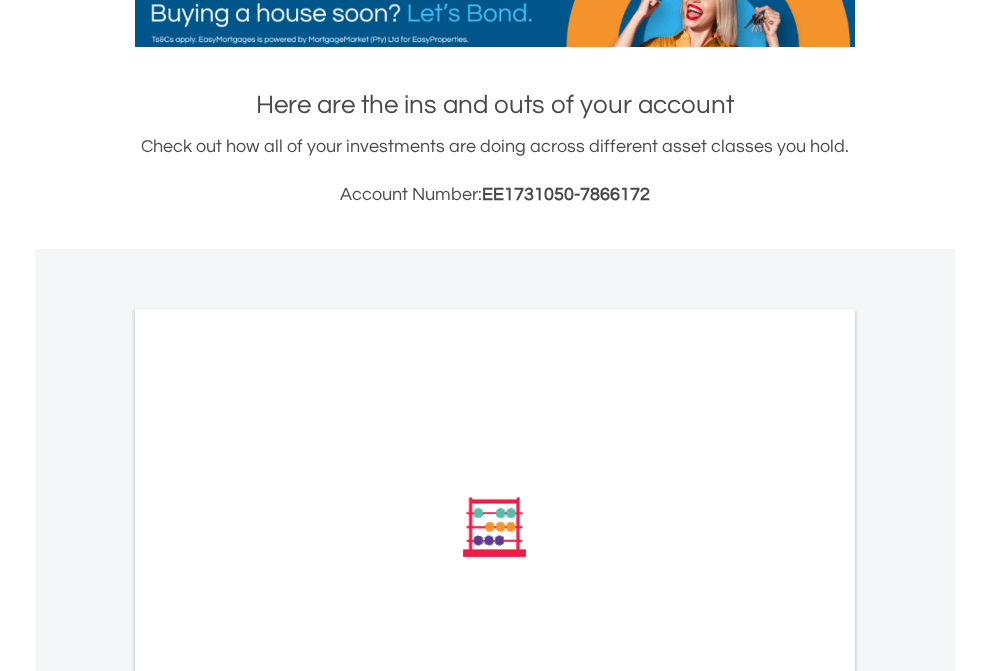click on "All Holdings" at bounding box center (268, 796) 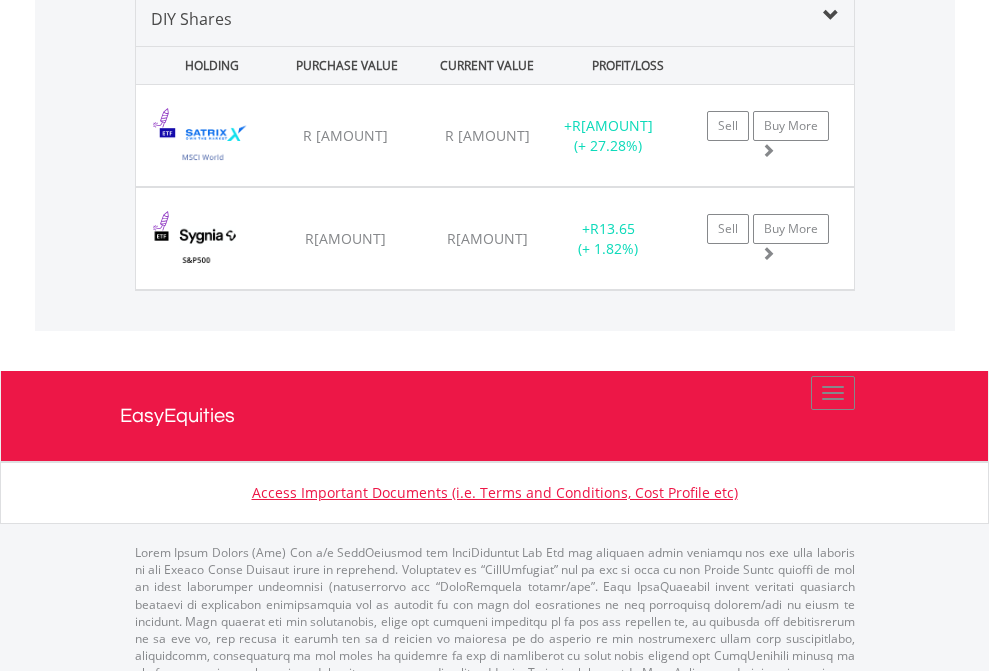 scroll, scrollTop: 1933, scrollLeft: 0, axis: vertical 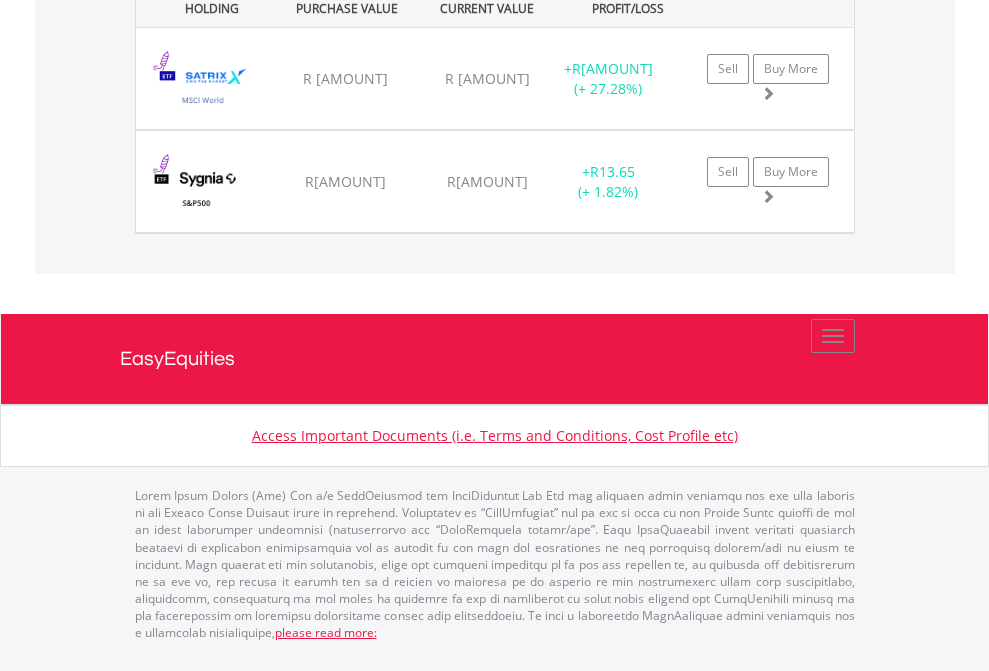 click on "TFSA" at bounding box center (818, -1071) 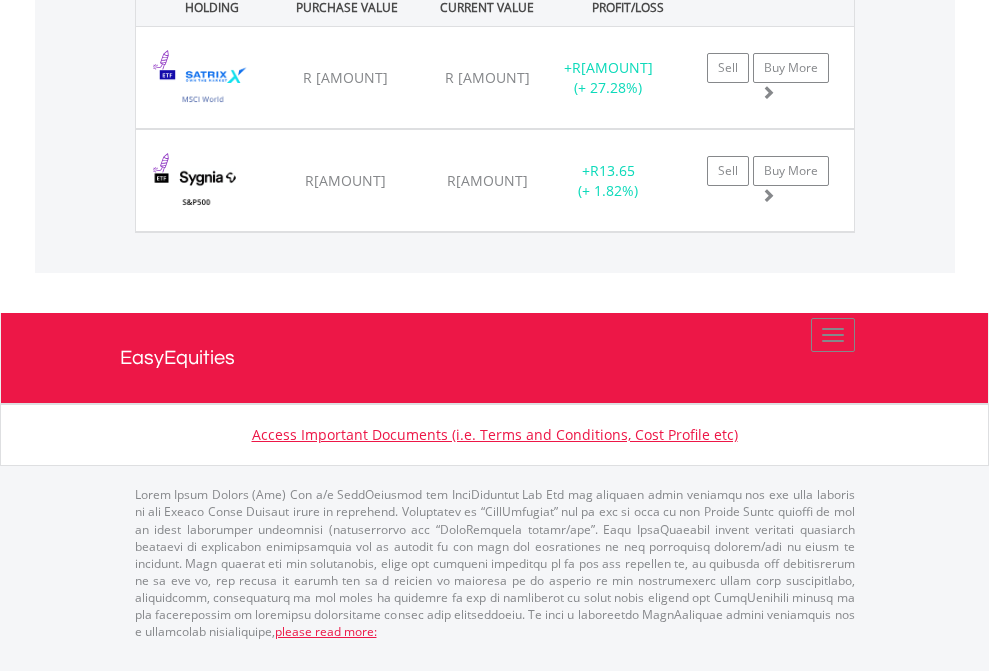 scroll, scrollTop: 144, scrollLeft: 0, axis: vertical 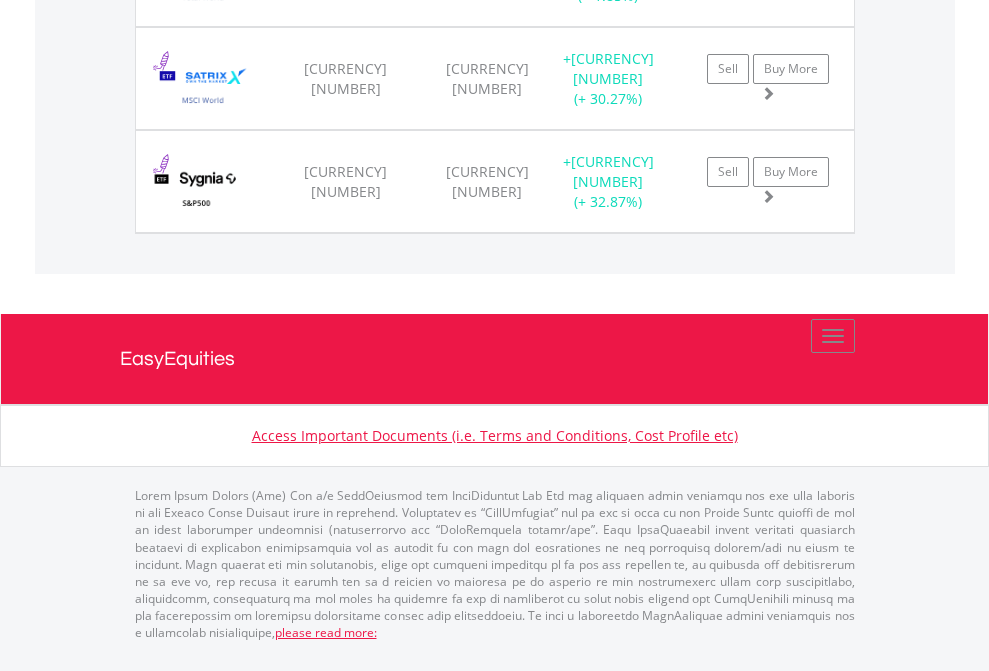 click on "EasyEquities USD" at bounding box center (818, -1174) 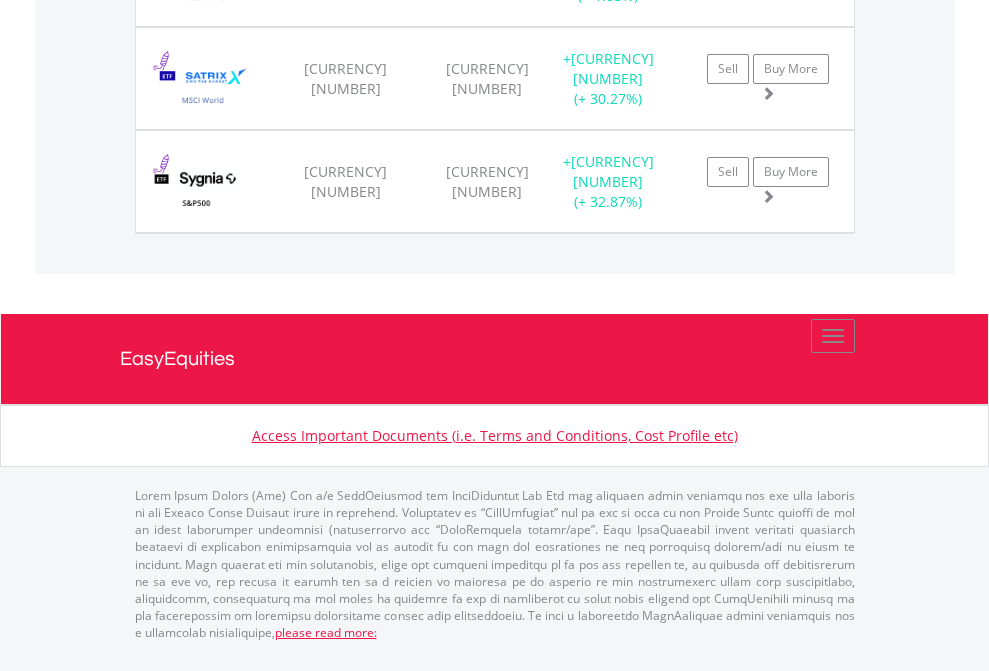 scroll, scrollTop: 144, scrollLeft: 0, axis: vertical 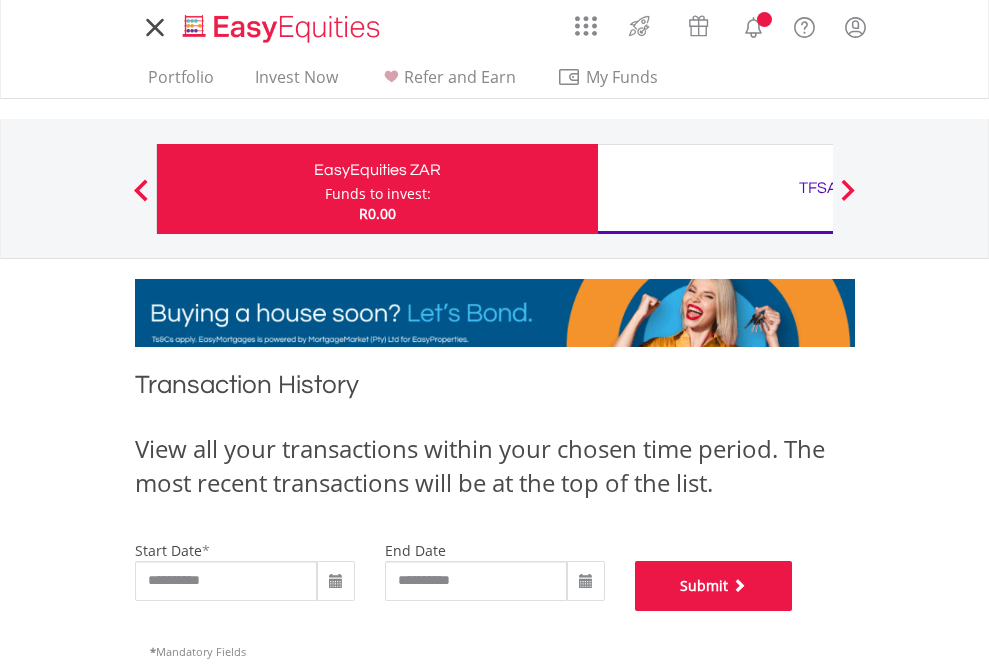 click on "Submit" at bounding box center [714, 586] 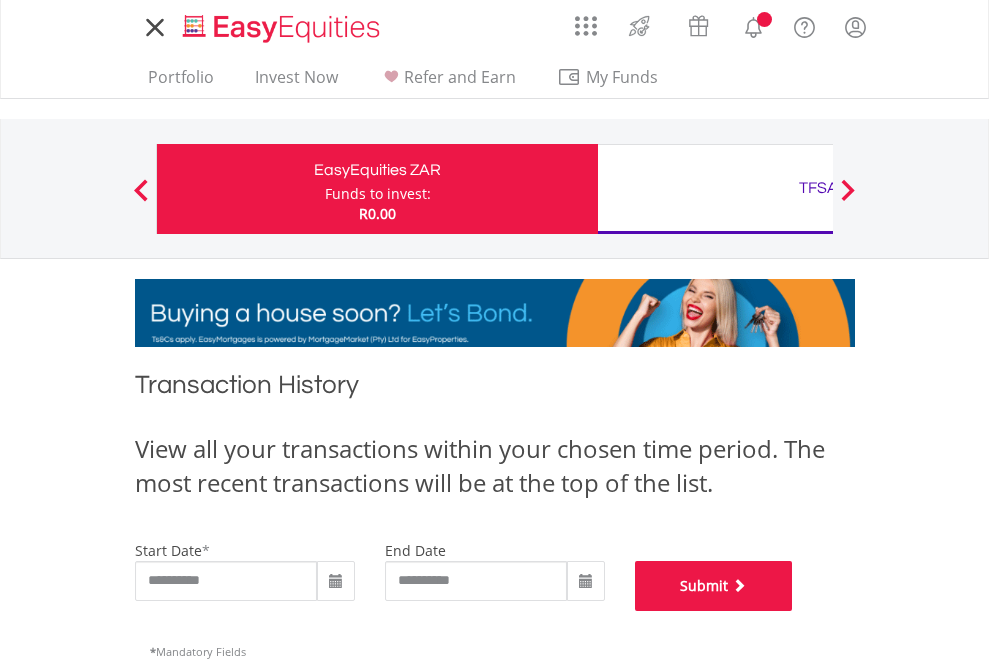 scroll, scrollTop: 811, scrollLeft: 0, axis: vertical 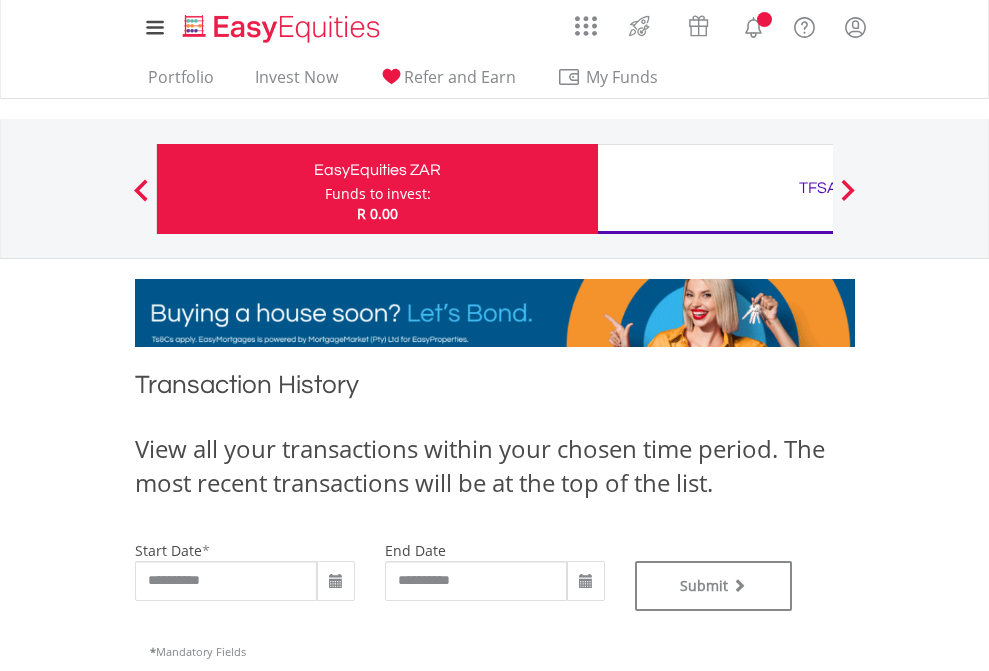click on "TFSA" at bounding box center [818, 188] 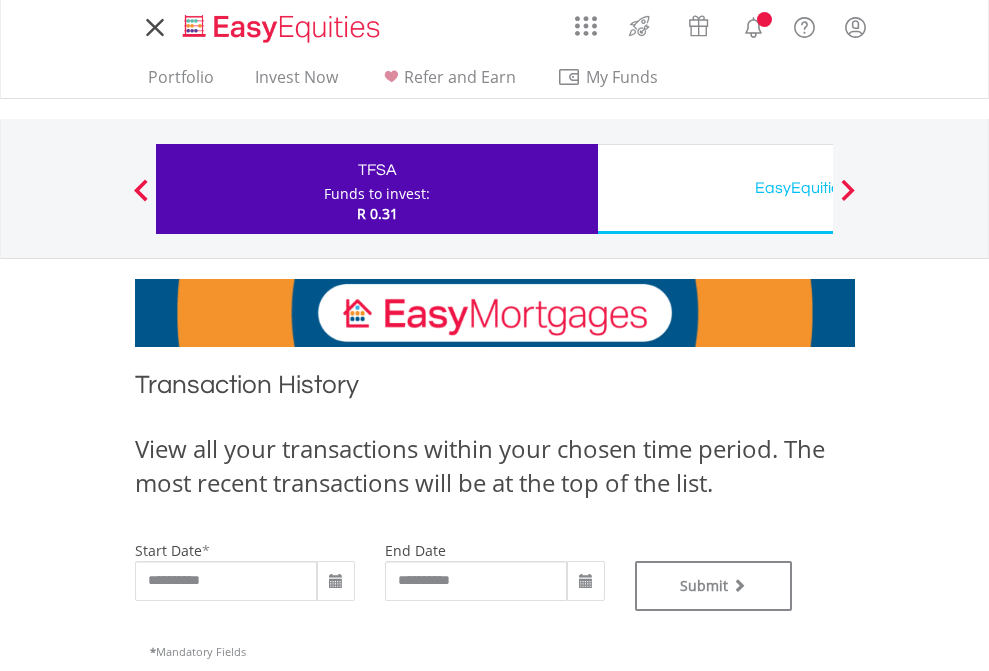 scroll, scrollTop: 0, scrollLeft: 0, axis: both 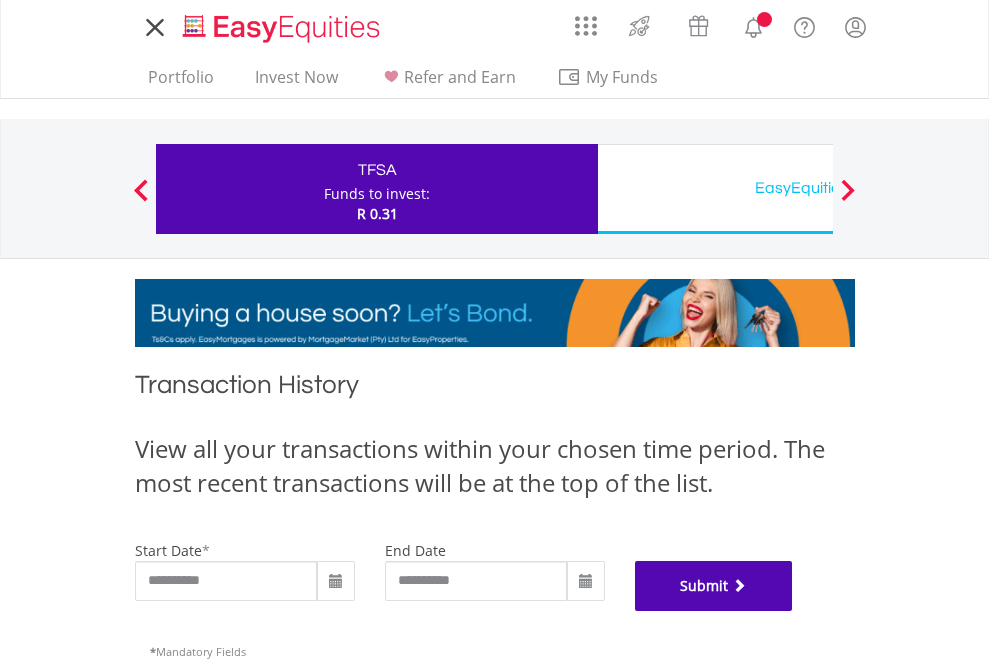 click on "Submit" at bounding box center (714, 586) 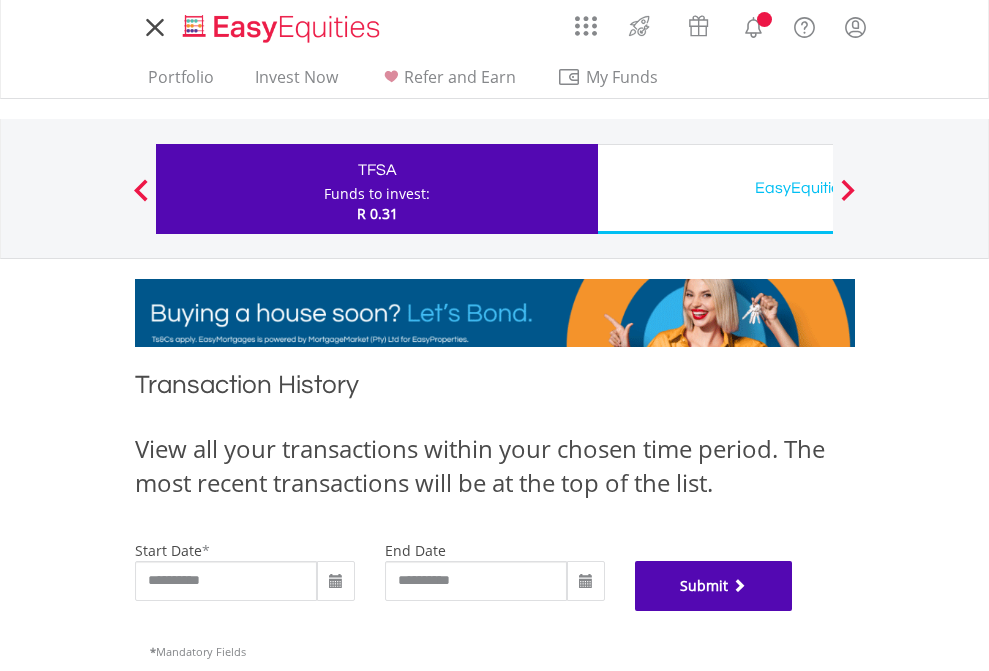 scroll, scrollTop: 811, scrollLeft: 0, axis: vertical 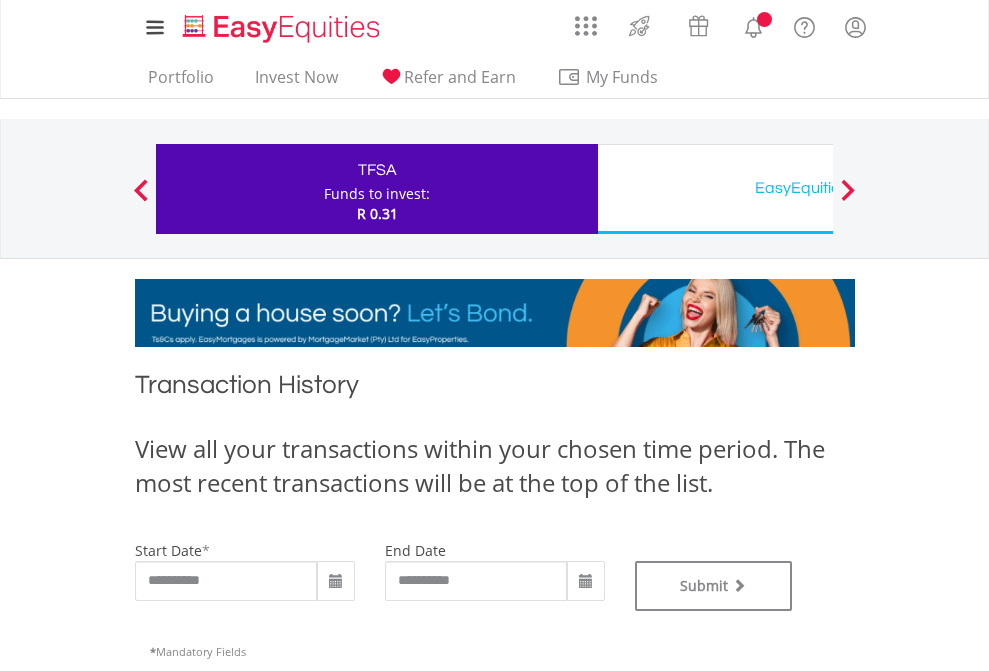 click on "EasyEquities USD" at bounding box center [818, 188] 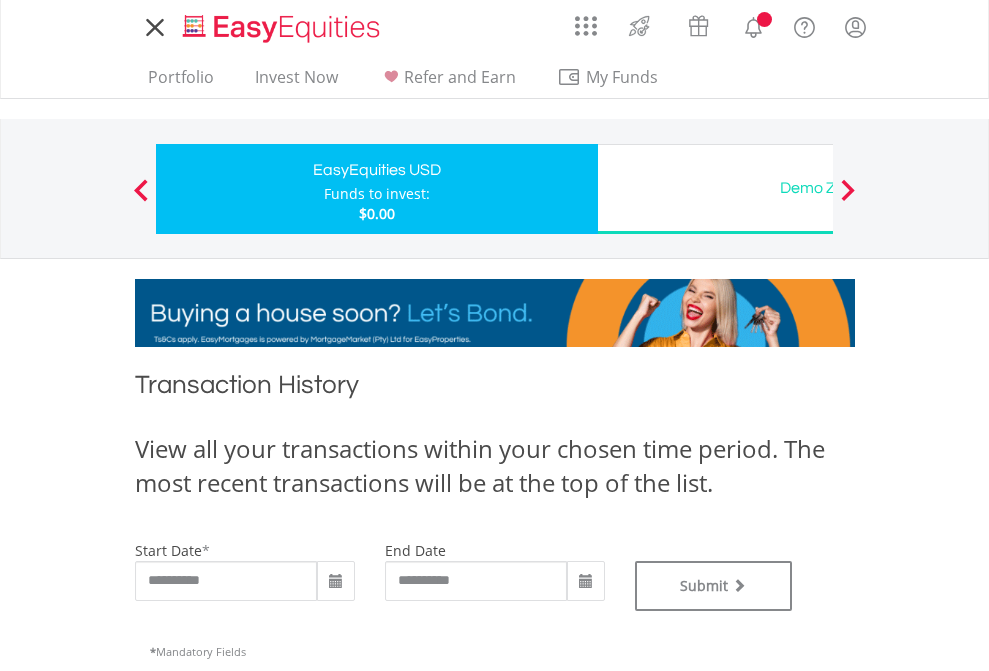 scroll, scrollTop: 0, scrollLeft: 0, axis: both 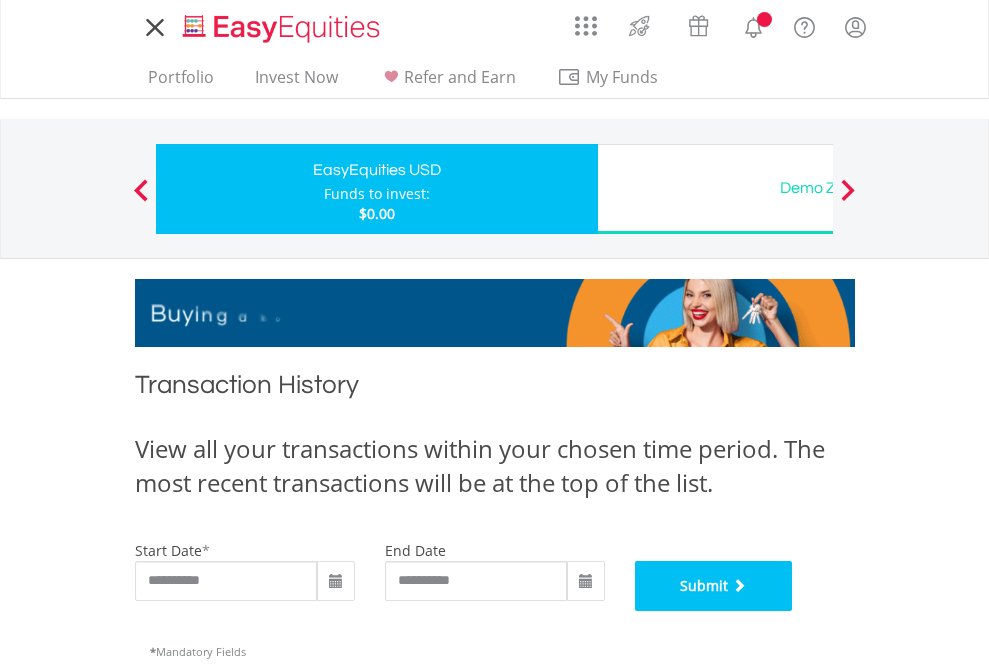 click on "Submit" at bounding box center (714, 586) 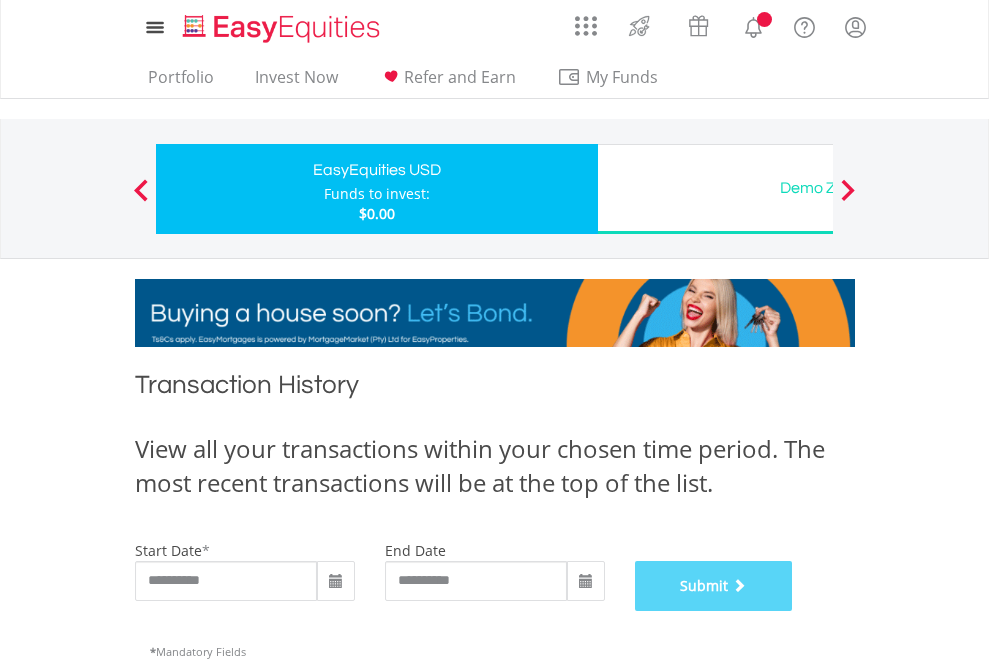 scroll, scrollTop: 811, scrollLeft: 0, axis: vertical 